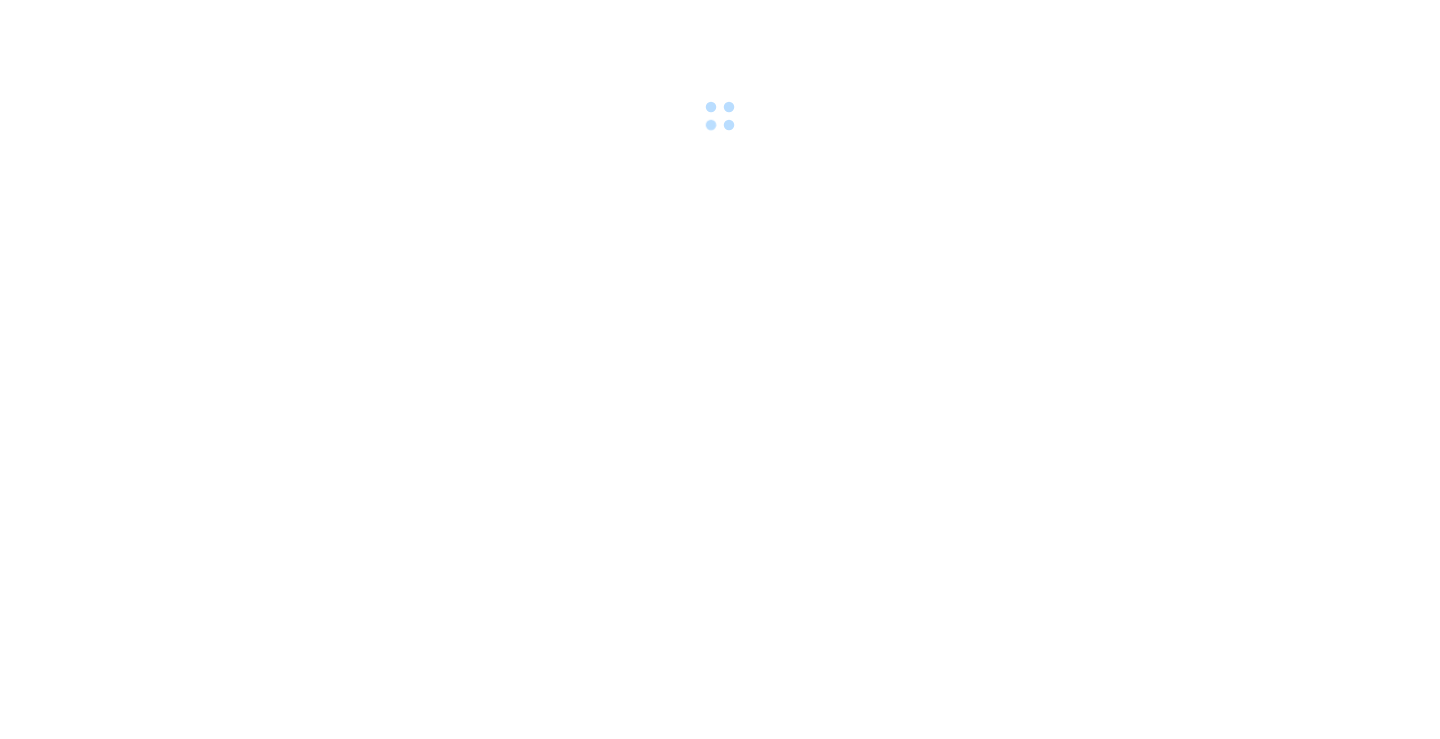 scroll, scrollTop: 0, scrollLeft: 0, axis: both 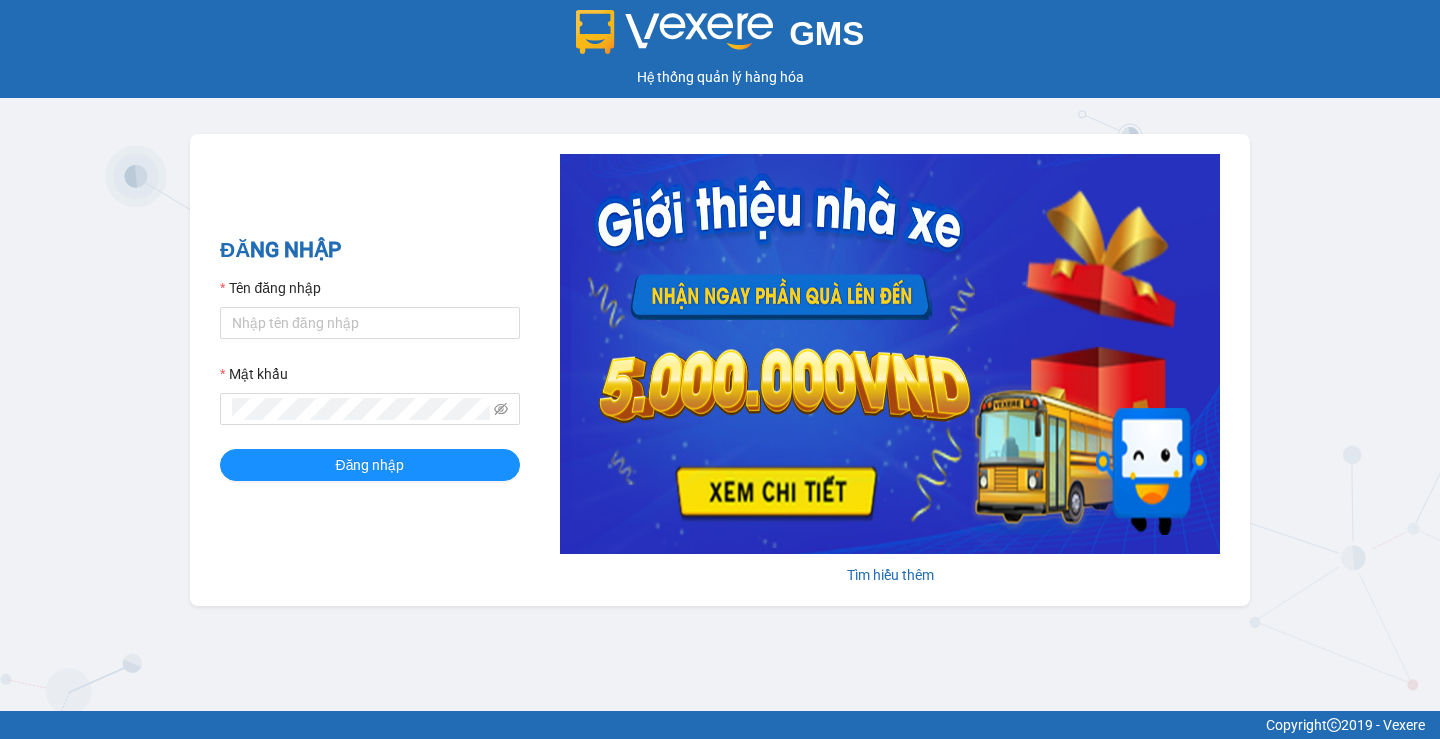 click on "Tên đăng nhập" at bounding box center (370, 323) 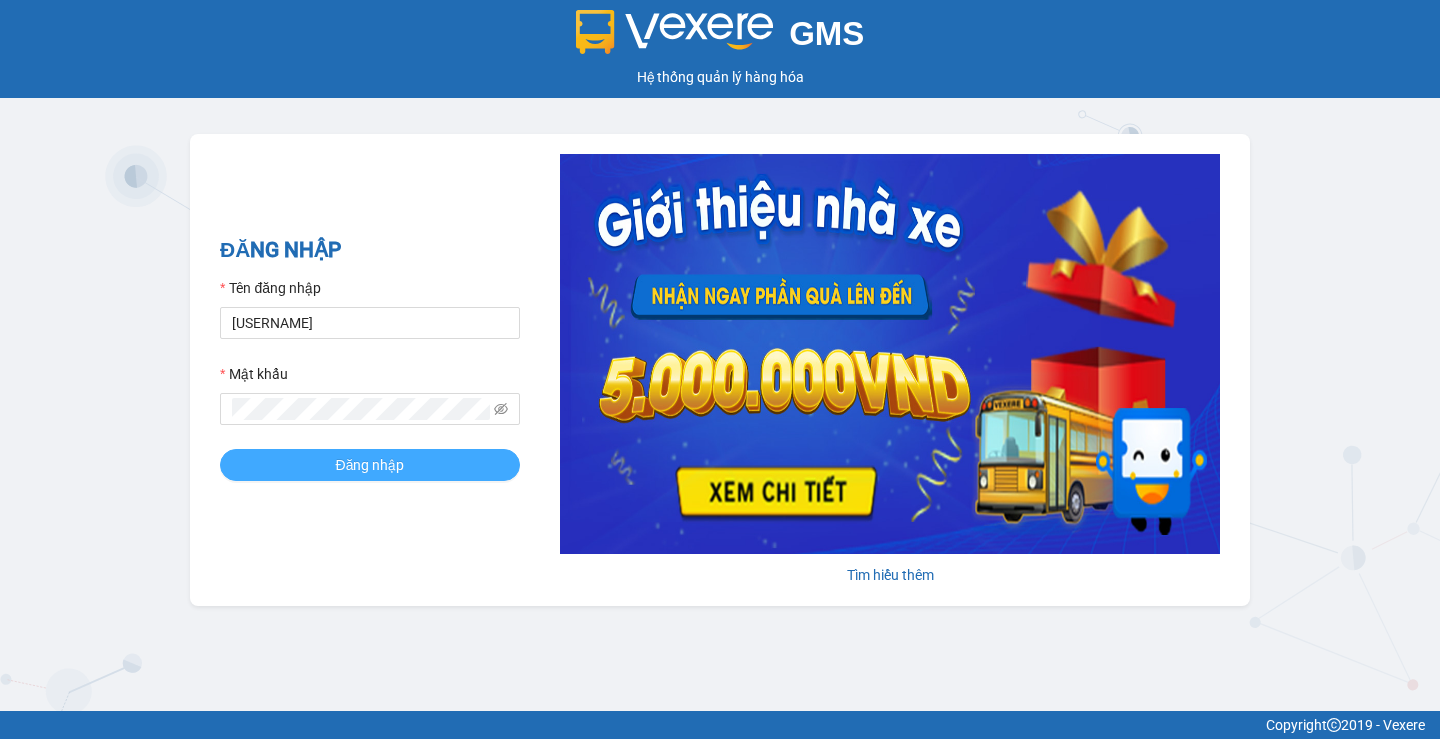 click on "Đăng nhập" at bounding box center [370, 465] 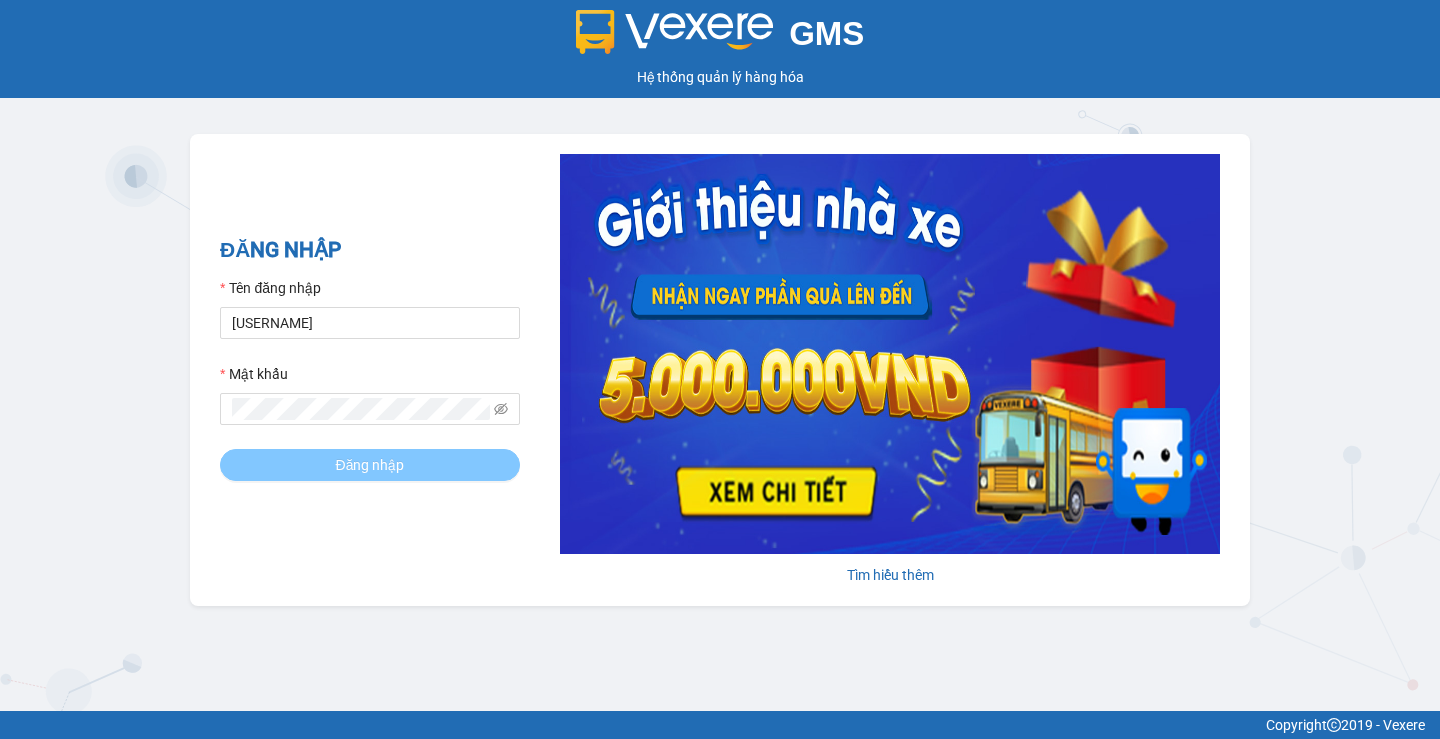 click on "Đăng nhập" at bounding box center (370, 465) 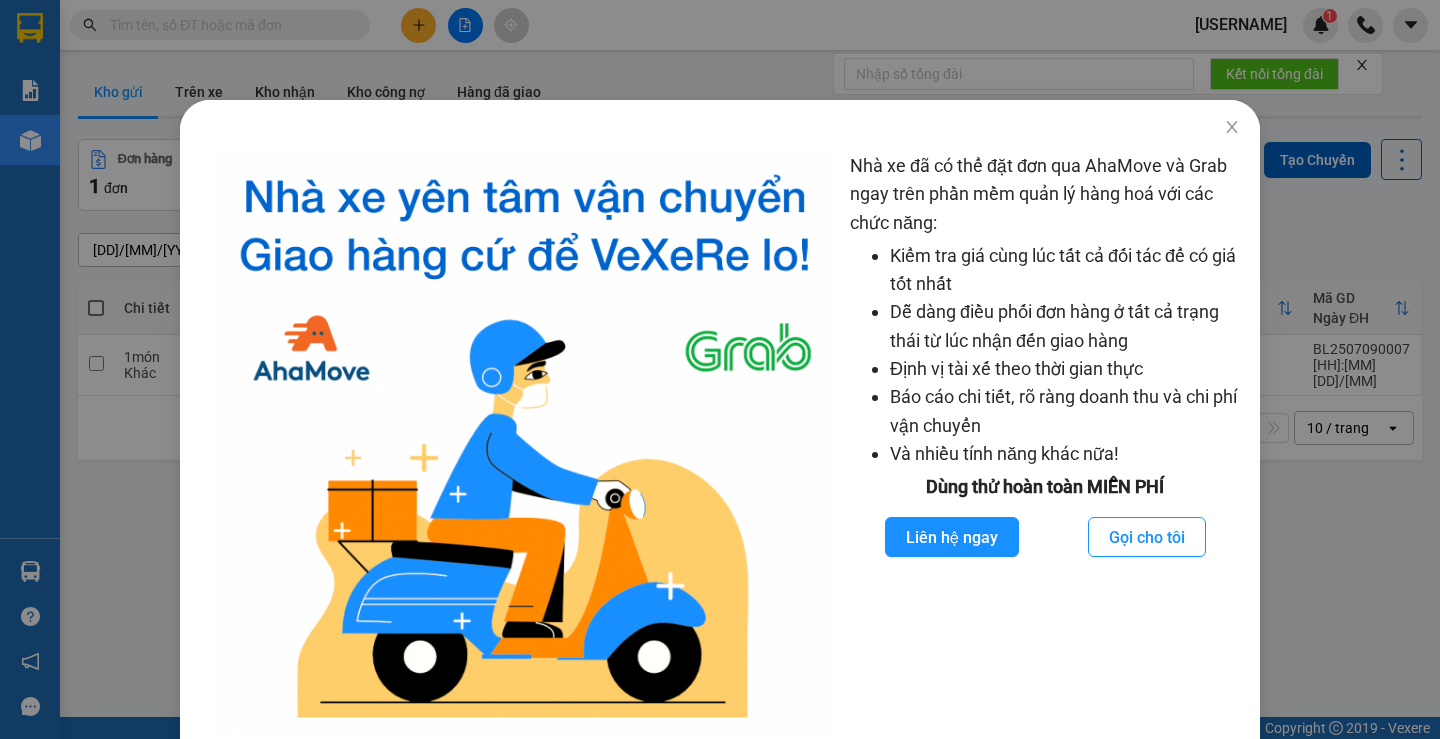 click at bounding box center [1232, 127] 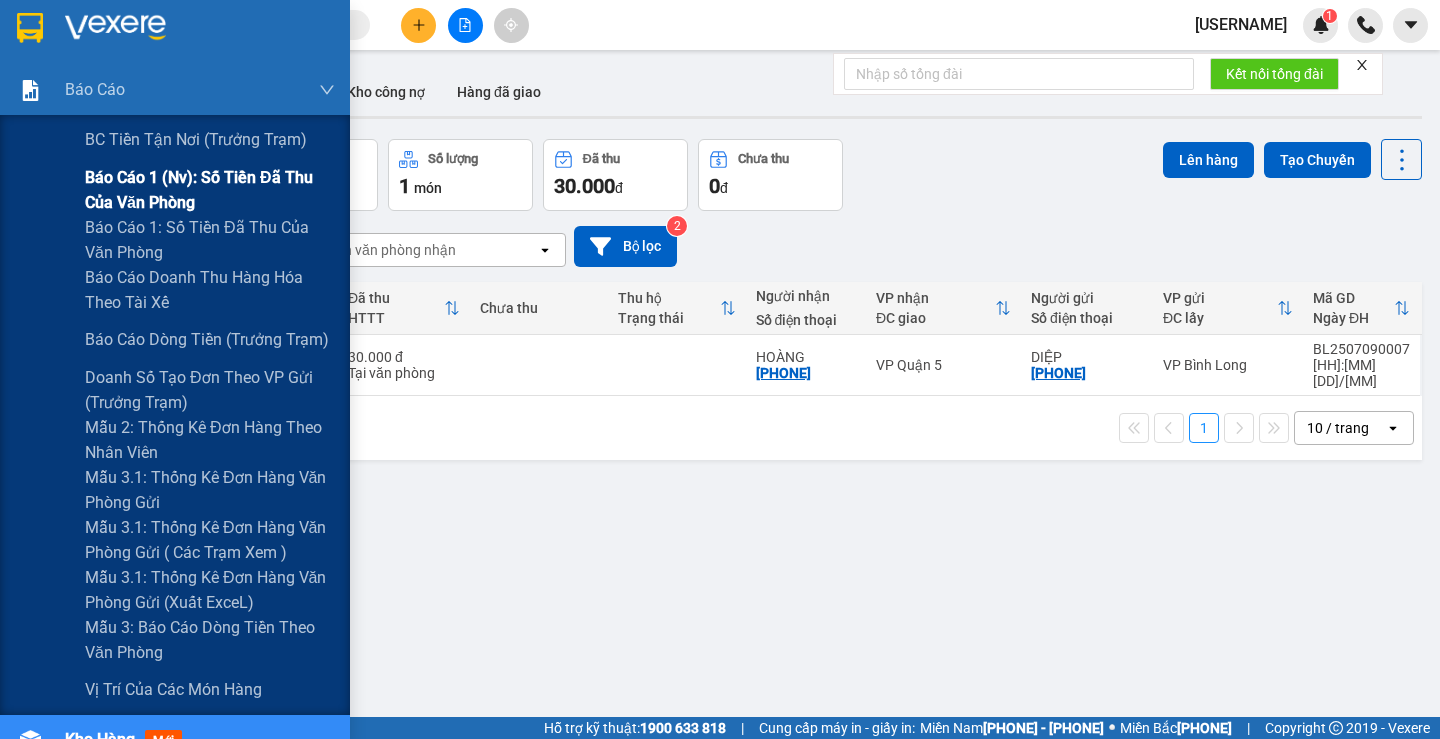 click on "Báo cáo 1 (nv): Số tiền đã thu của văn phòng" at bounding box center [196, 139] 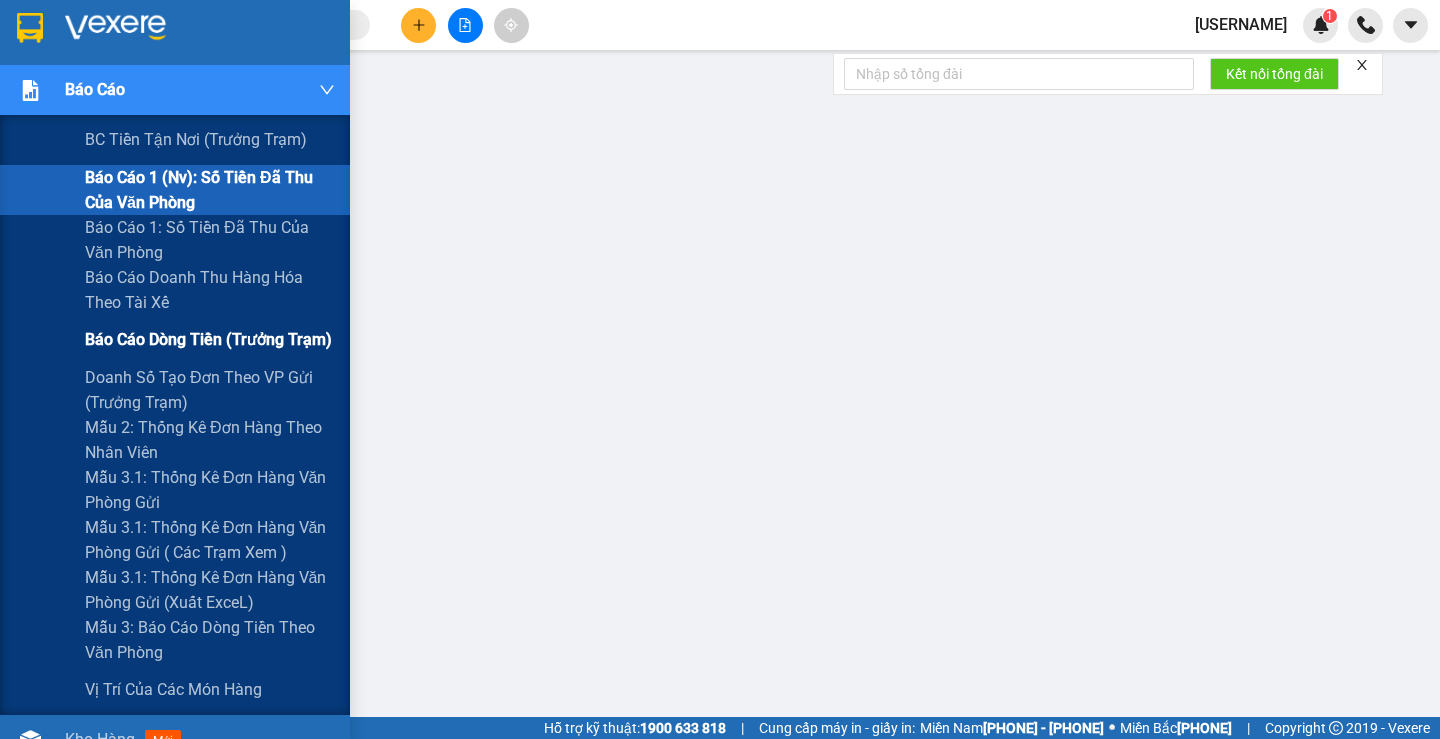 click on "Báo cáo dòng tiền (trưởng trạm)" at bounding box center (196, 139) 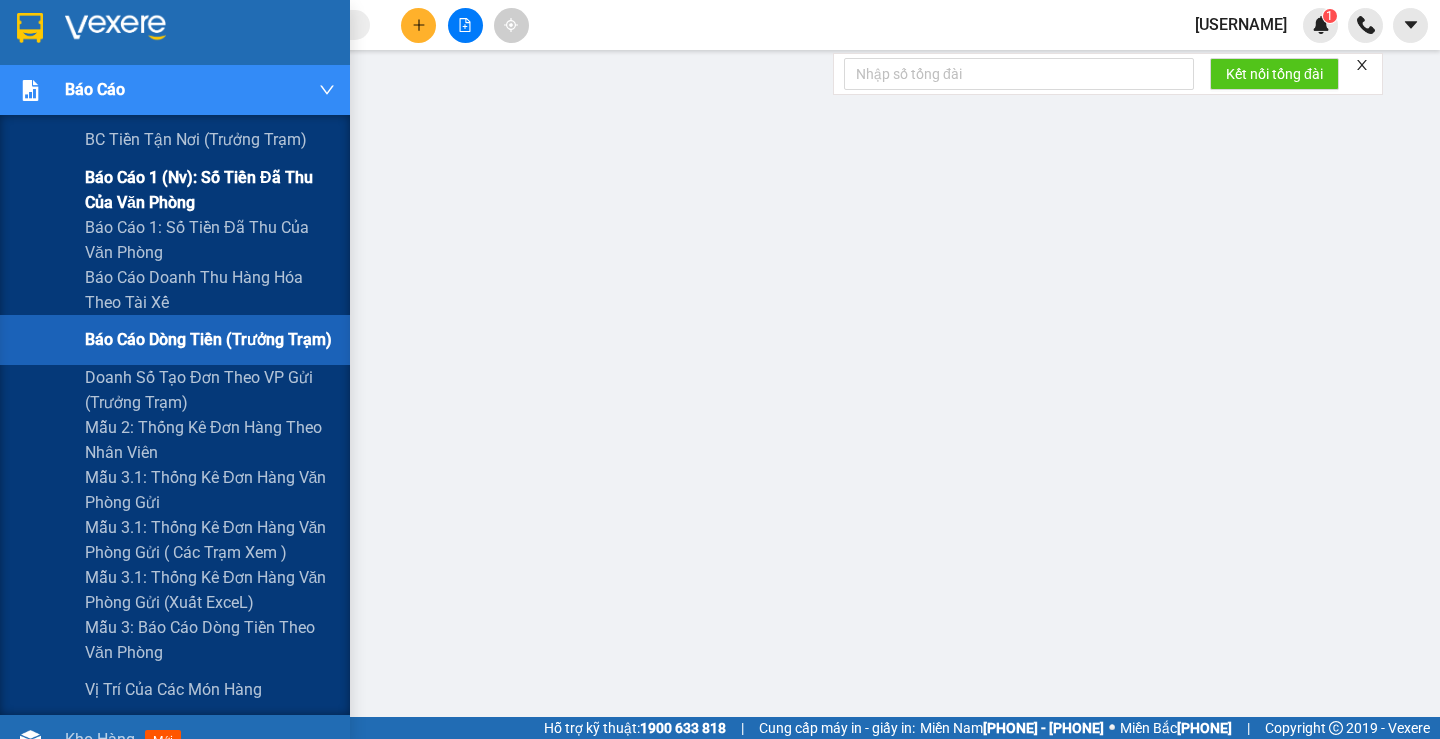 click on "Báo cáo 1 (nv): Số tiền đã thu của văn phòng" at bounding box center (196, 139) 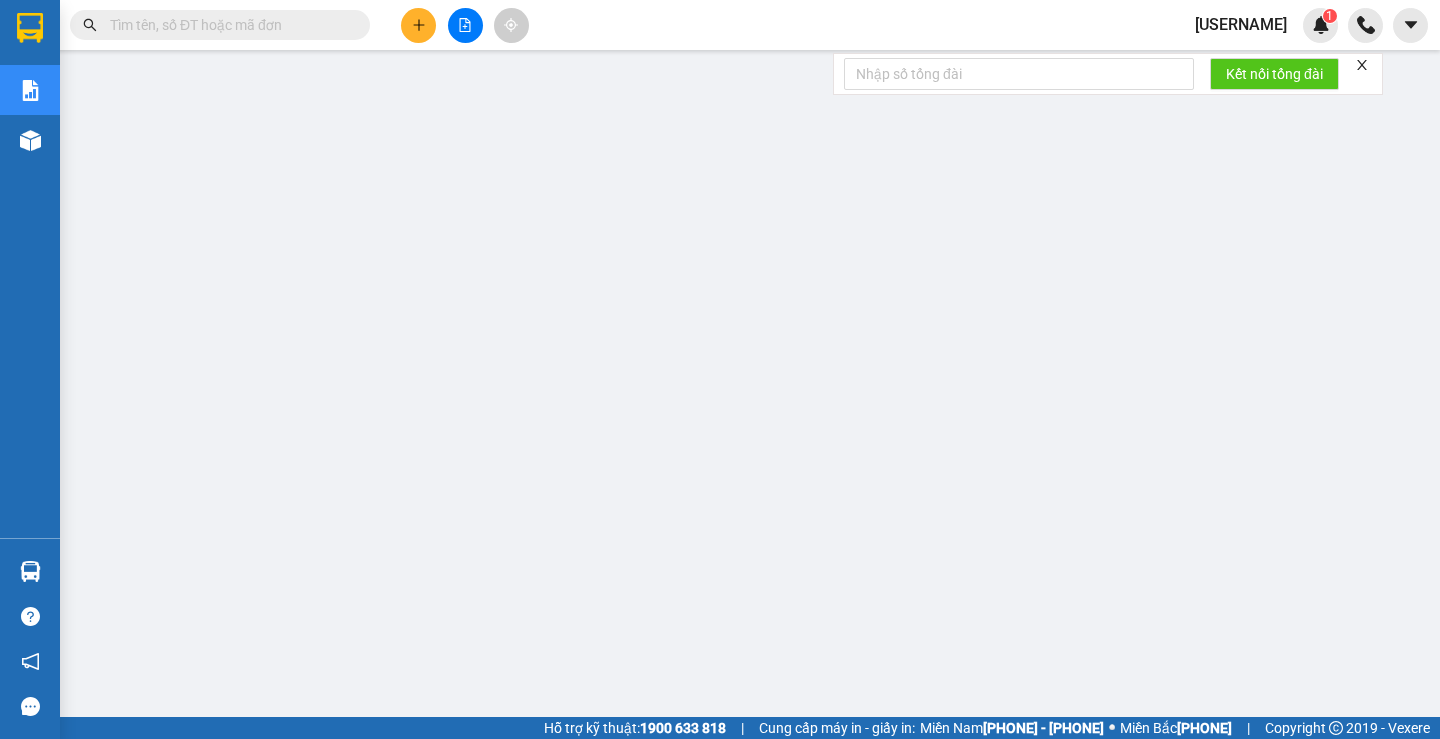 click on "Kết quả tìm kiếm ( 0 )  Bộ lọc  No Data" at bounding box center (195, 25) 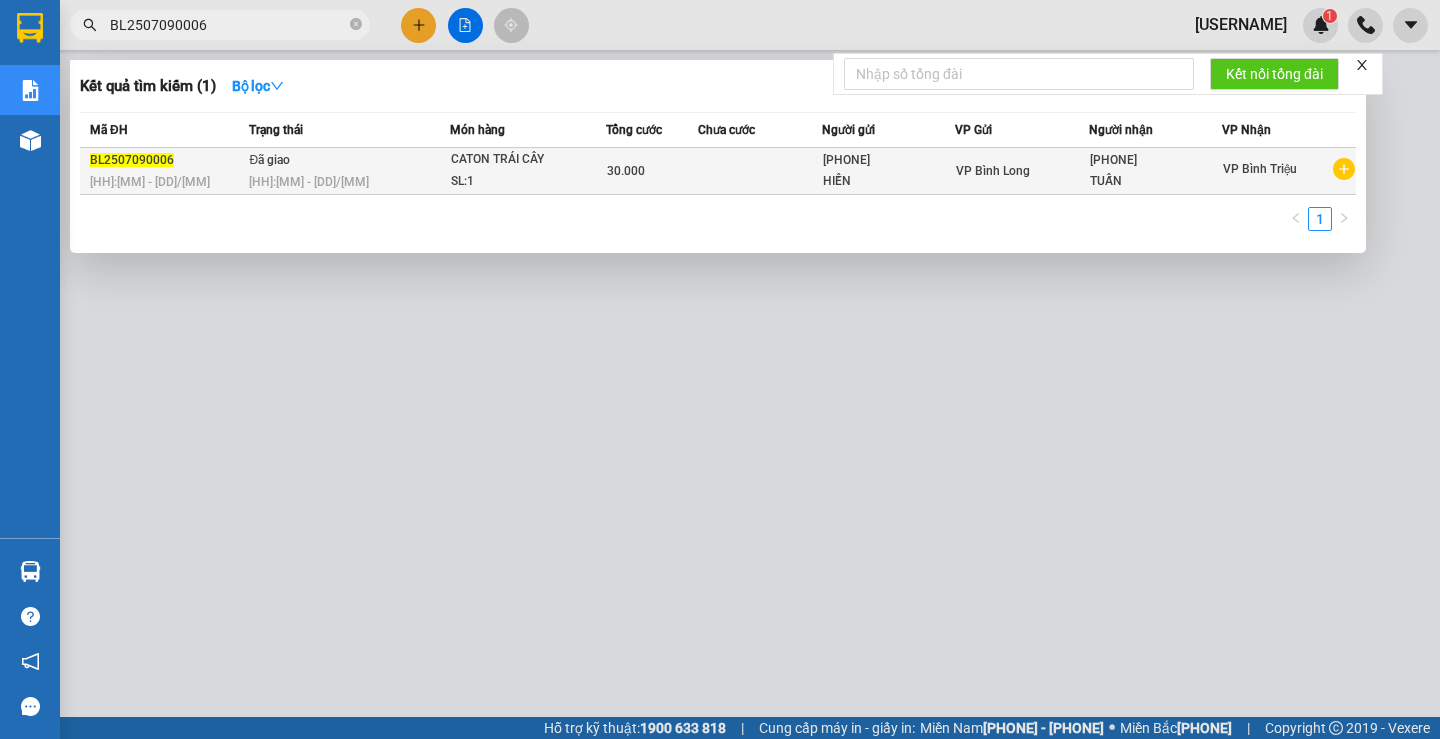 click on "SL:  1" at bounding box center [526, 182] 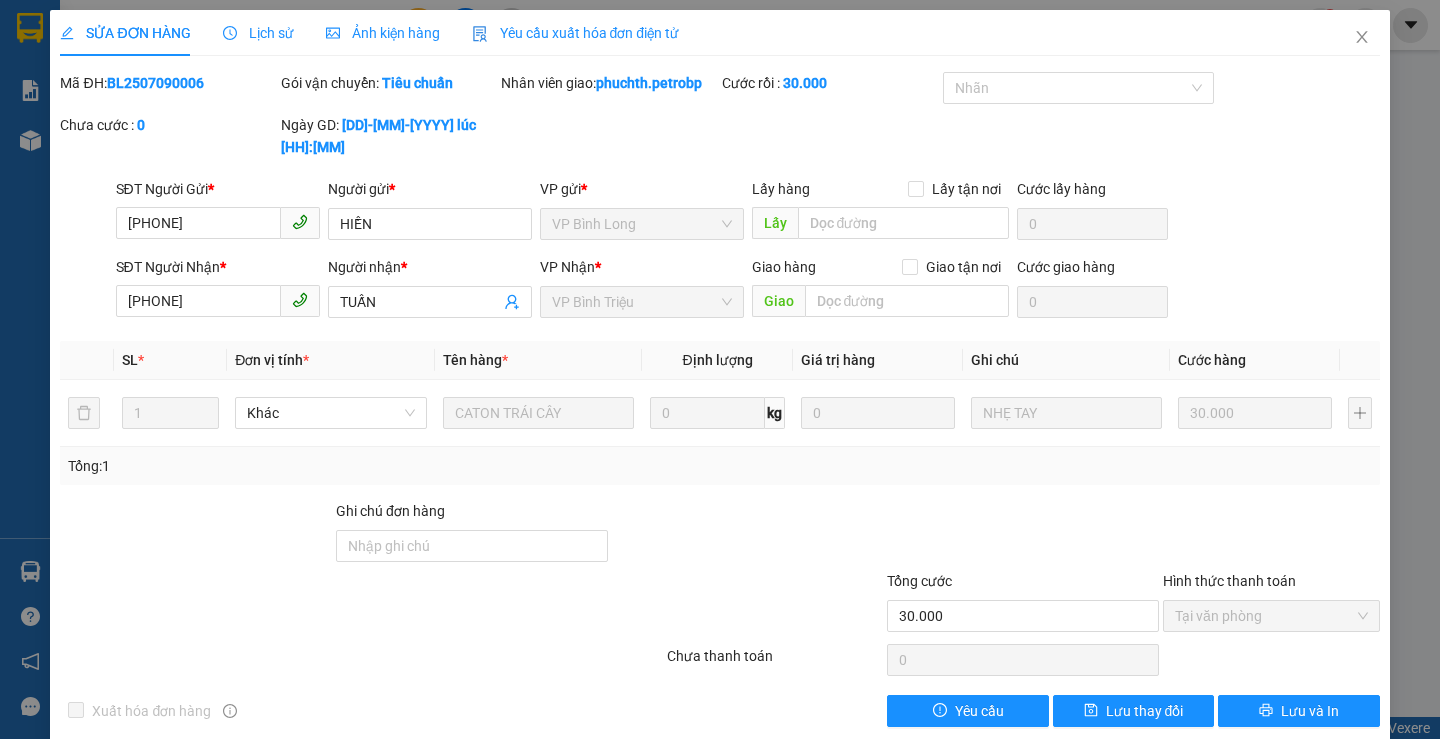 click on "Lịch sử" at bounding box center (258, 33) 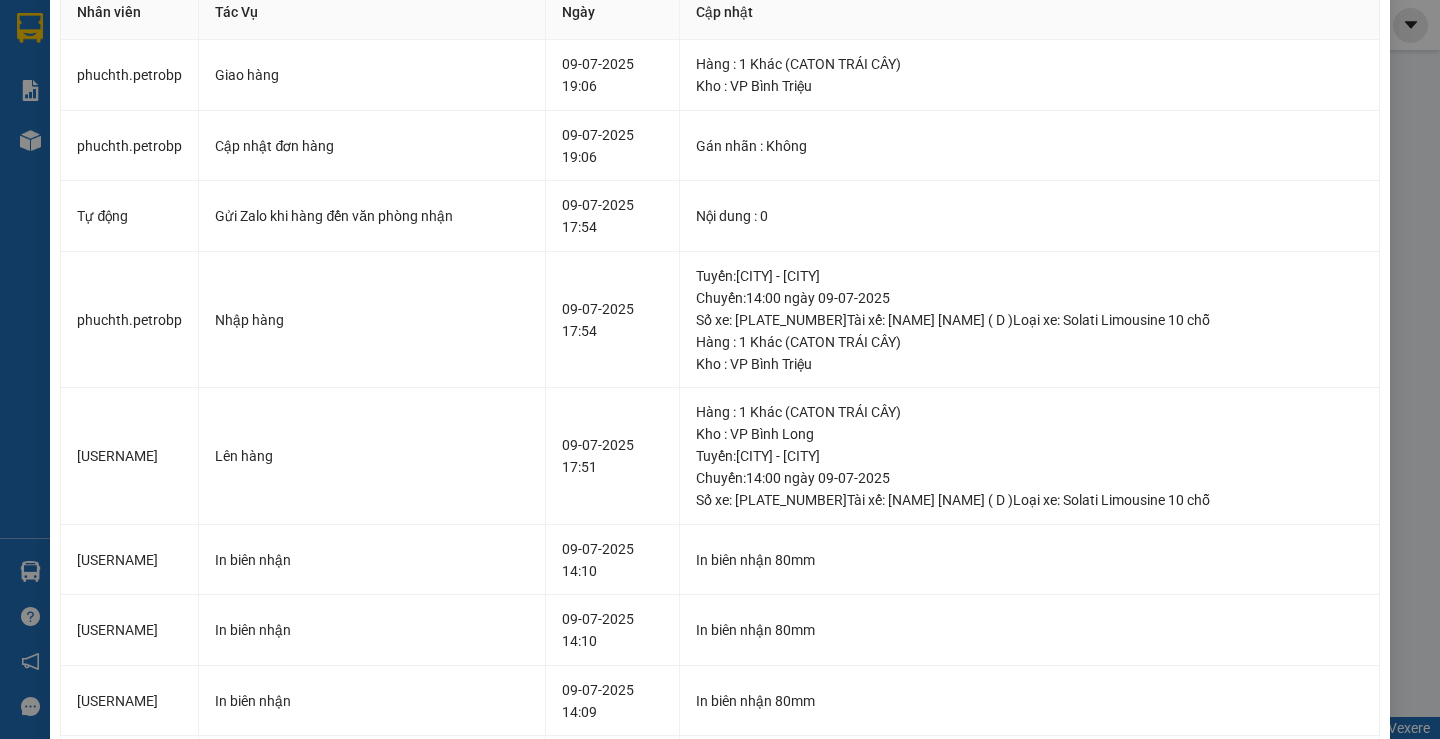 scroll, scrollTop: 0, scrollLeft: 0, axis: both 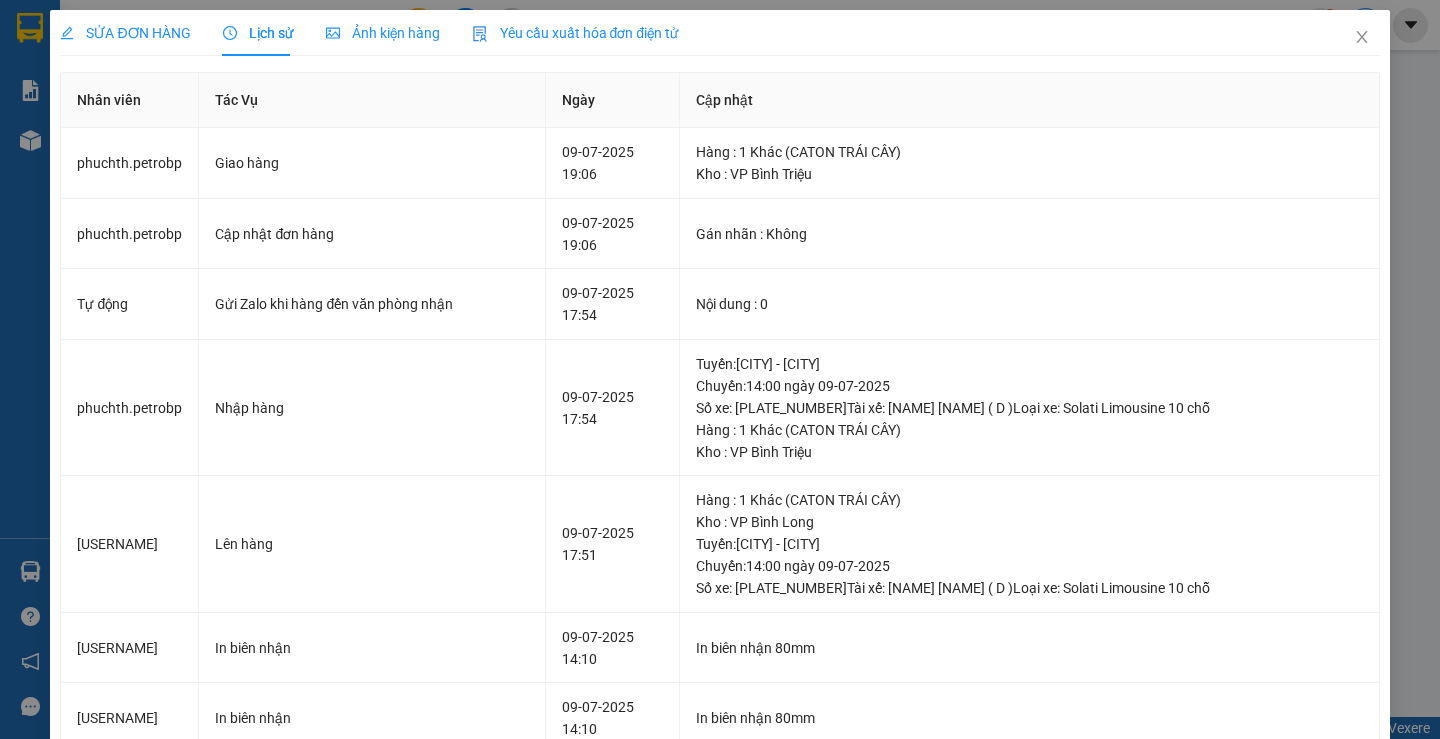 click at bounding box center (0, 0) 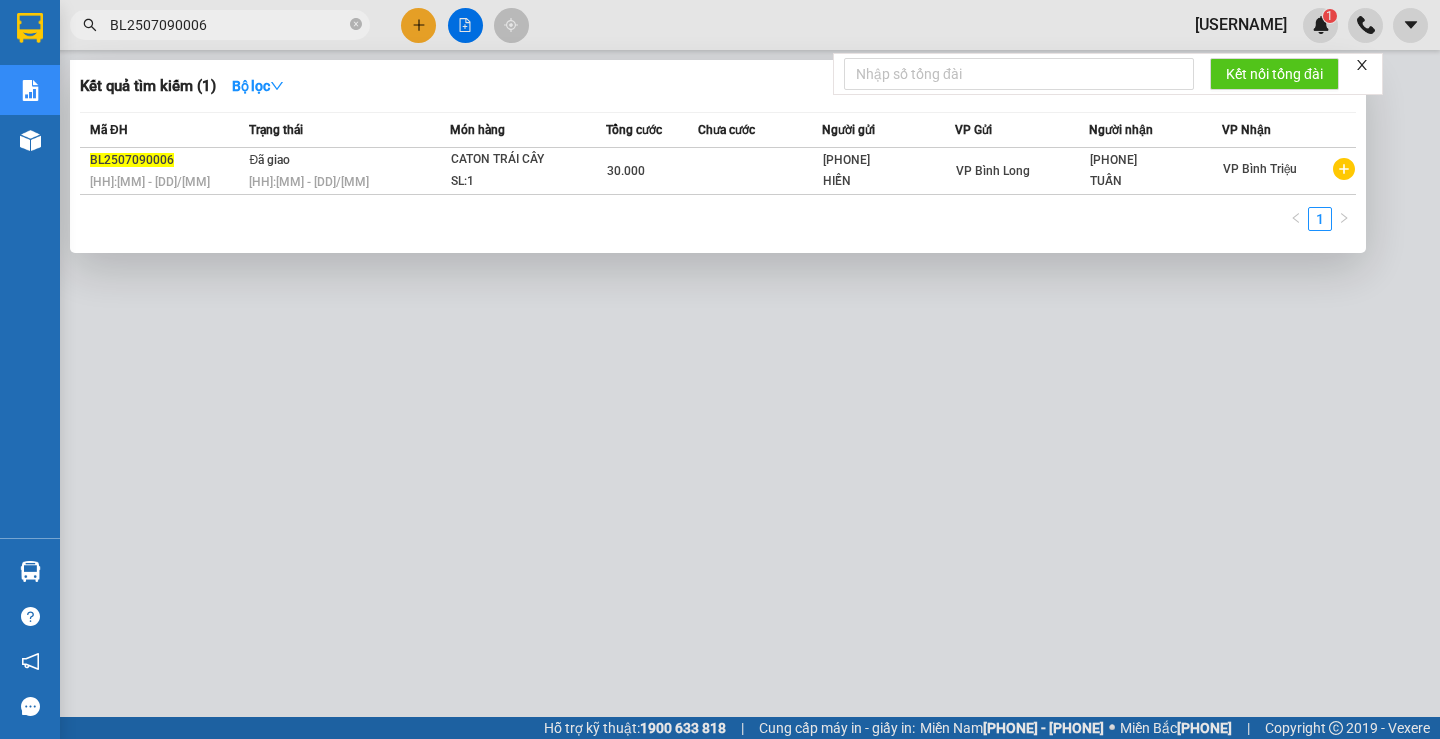 click on "BL2507090006" at bounding box center (228, 25) 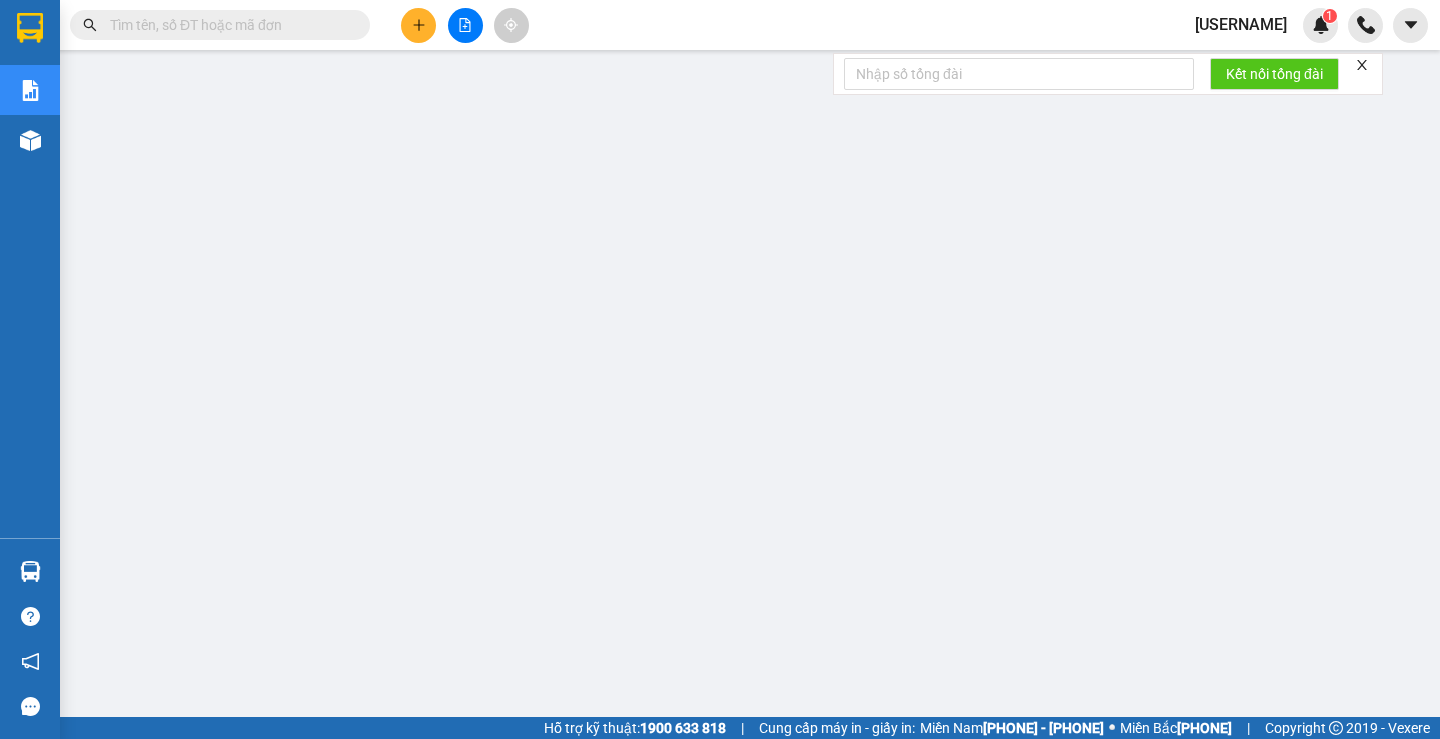 paste on "[TRANSACTION_ID]" 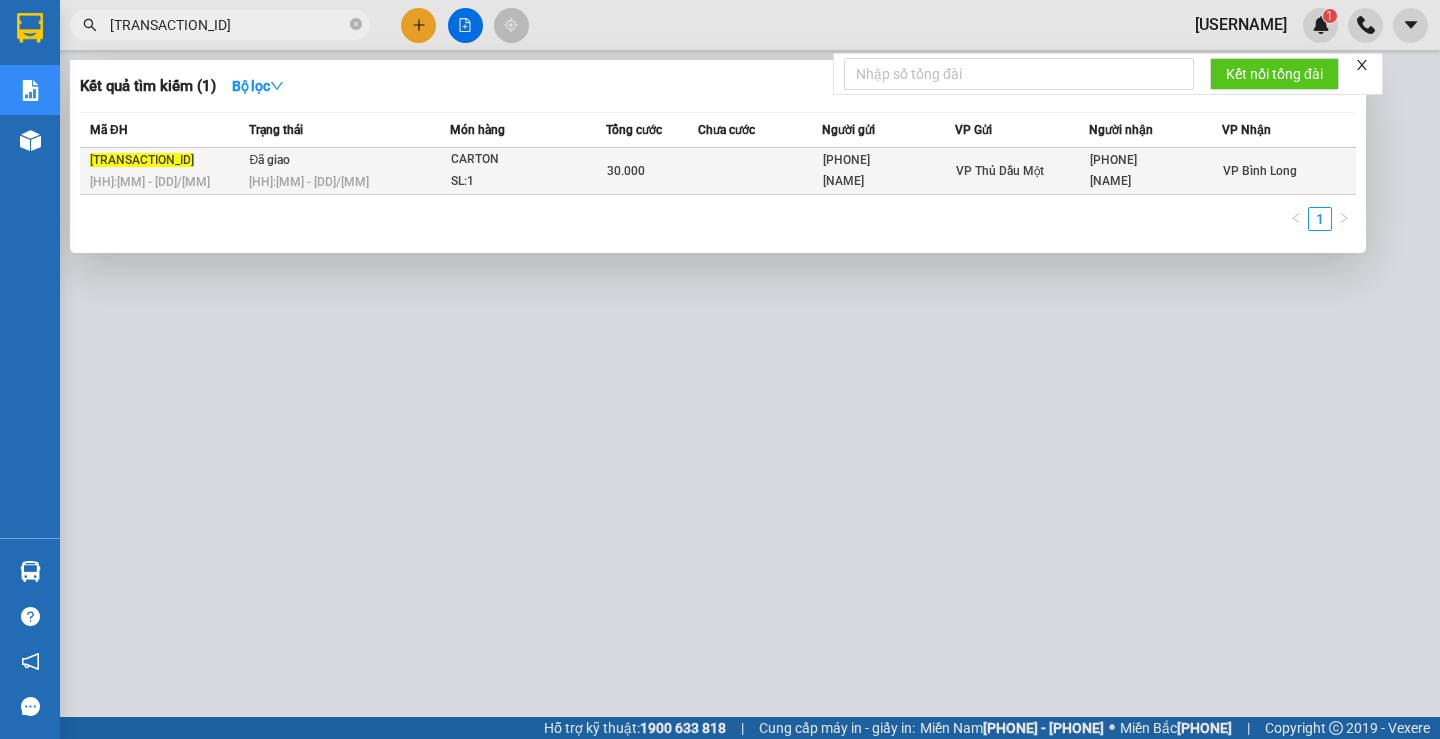 type on "[TRANSACTION_ID]" 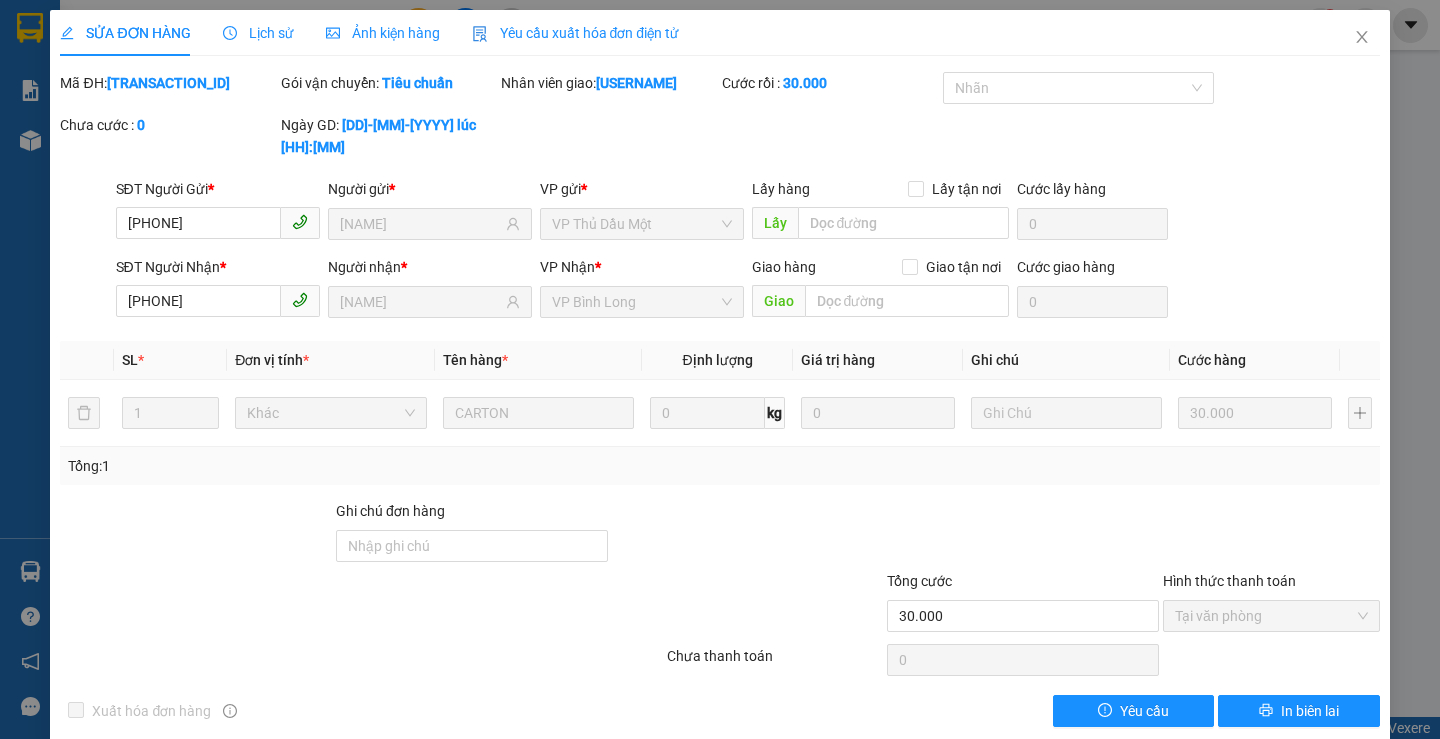 click on "Lịch sử" at bounding box center (258, 33) 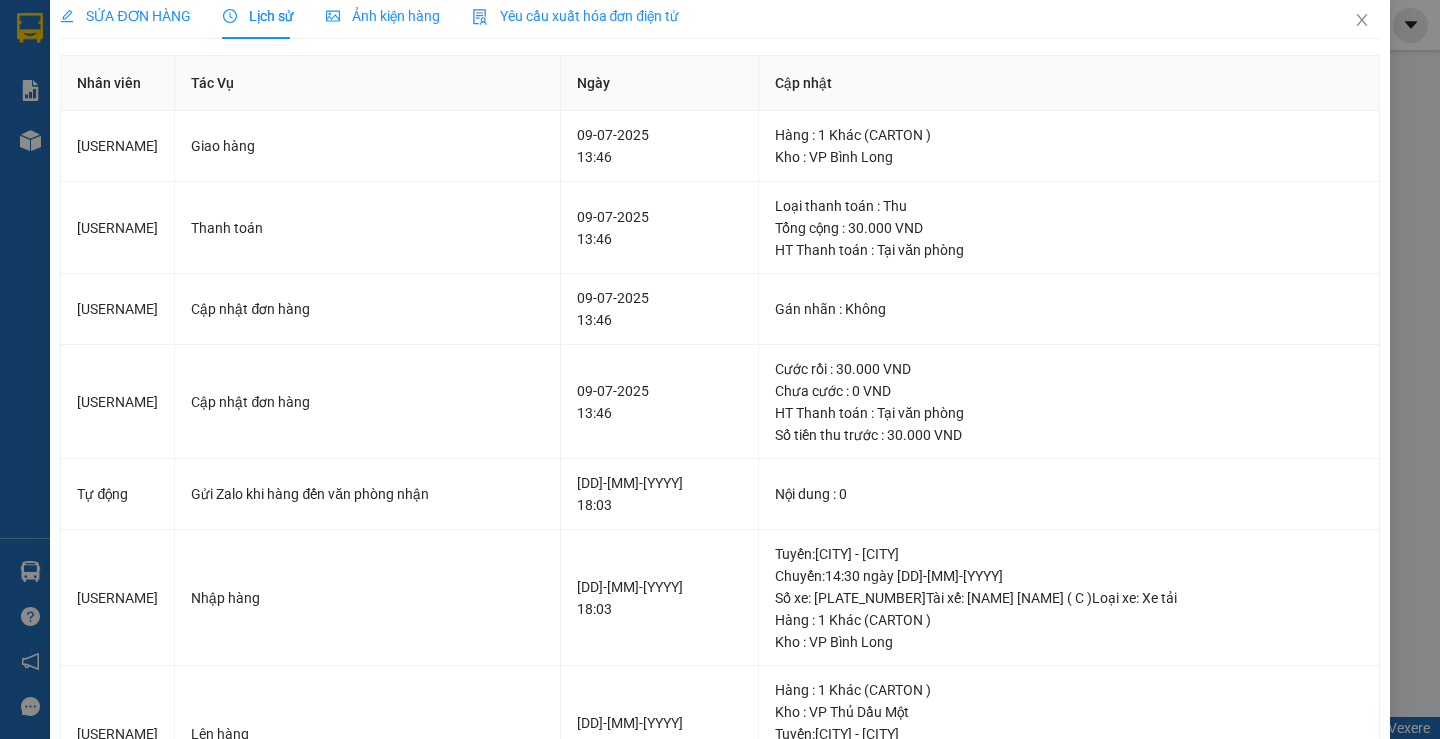 scroll, scrollTop: 0, scrollLeft: 0, axis: both 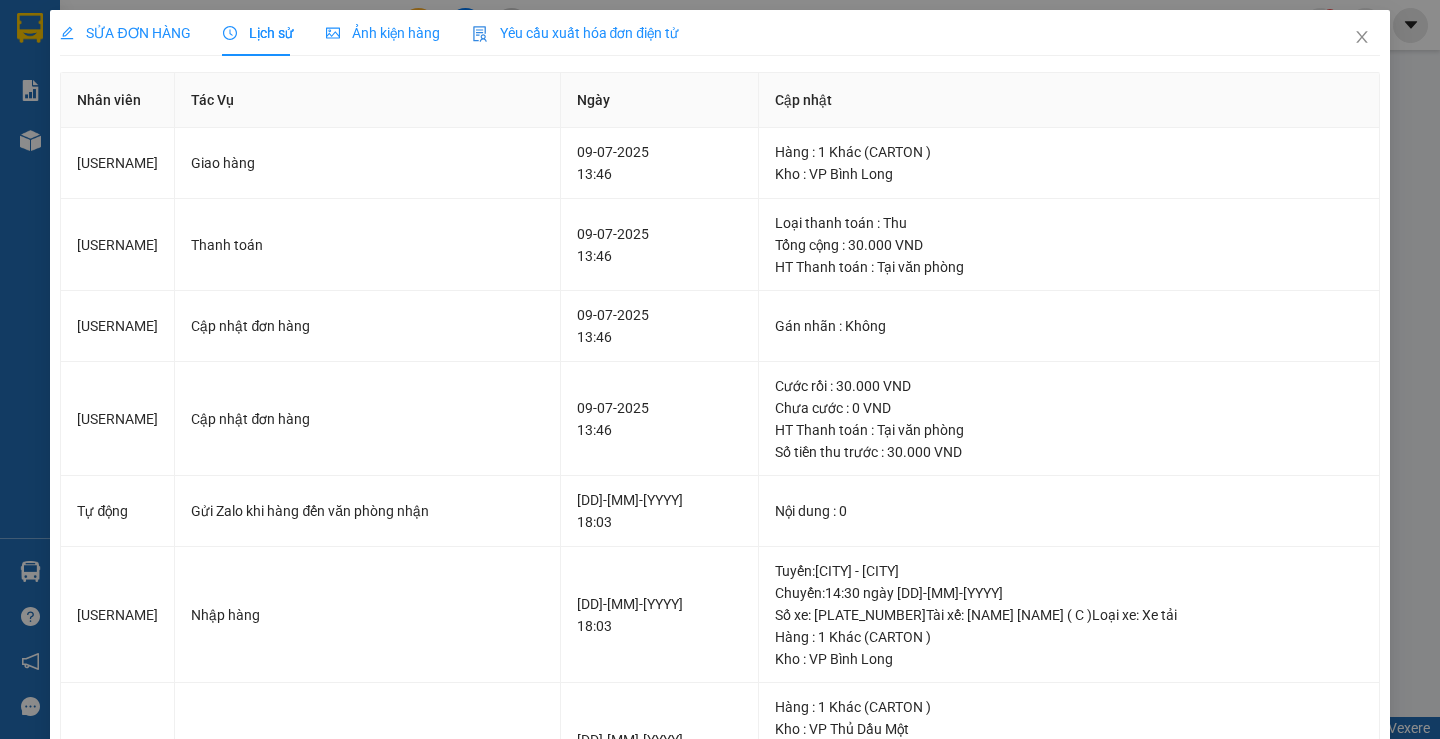 click at bounding box center [0, 0] 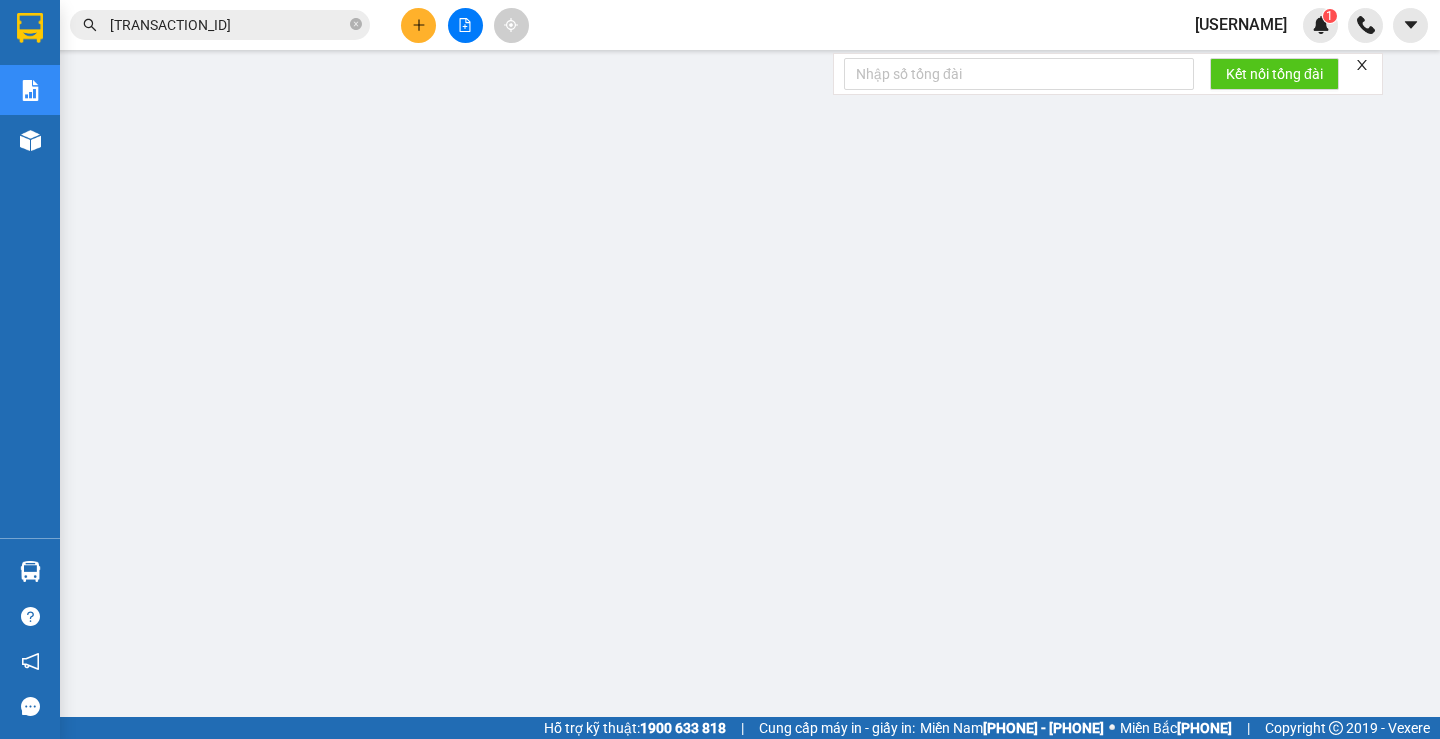 click on "[TRANSACTION_ID]" at bounding box center (228, 25) 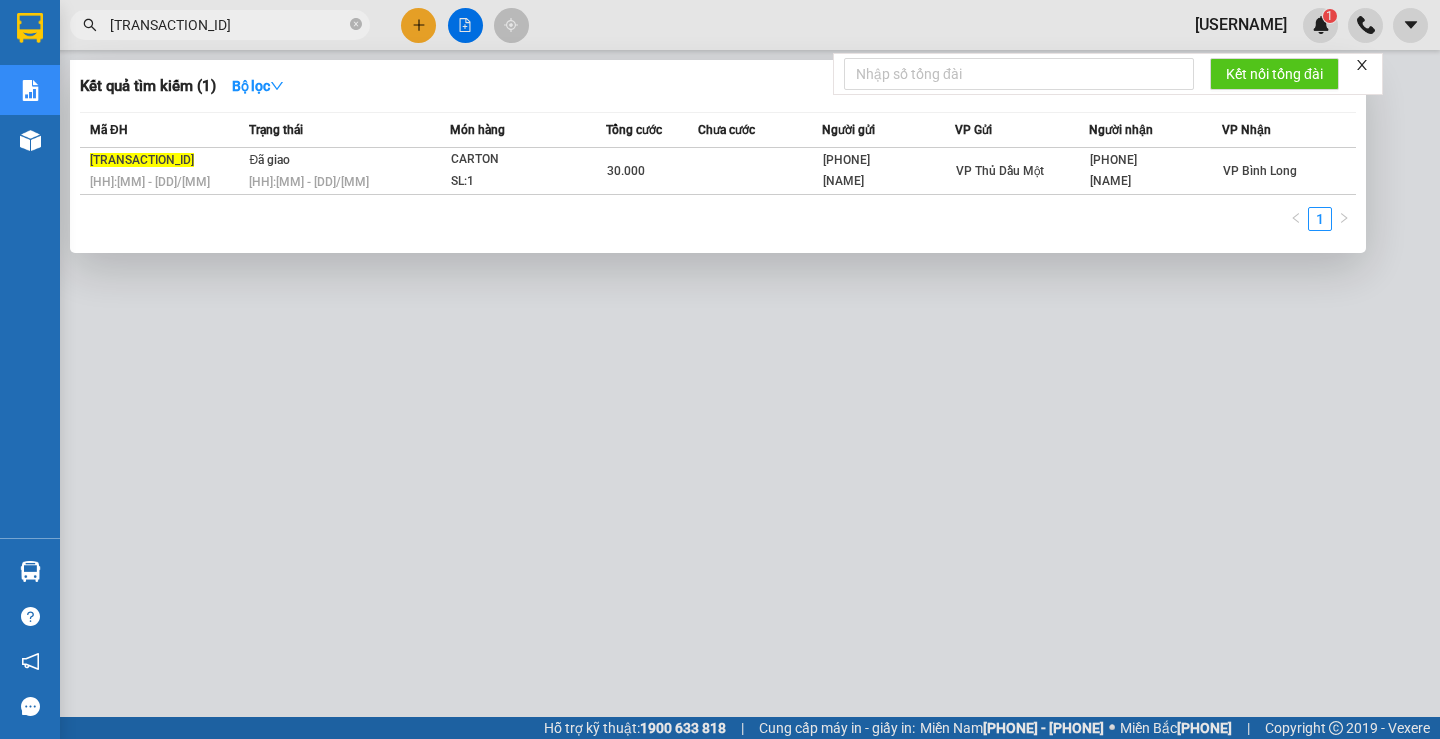 click at bounding box center [720, 369] 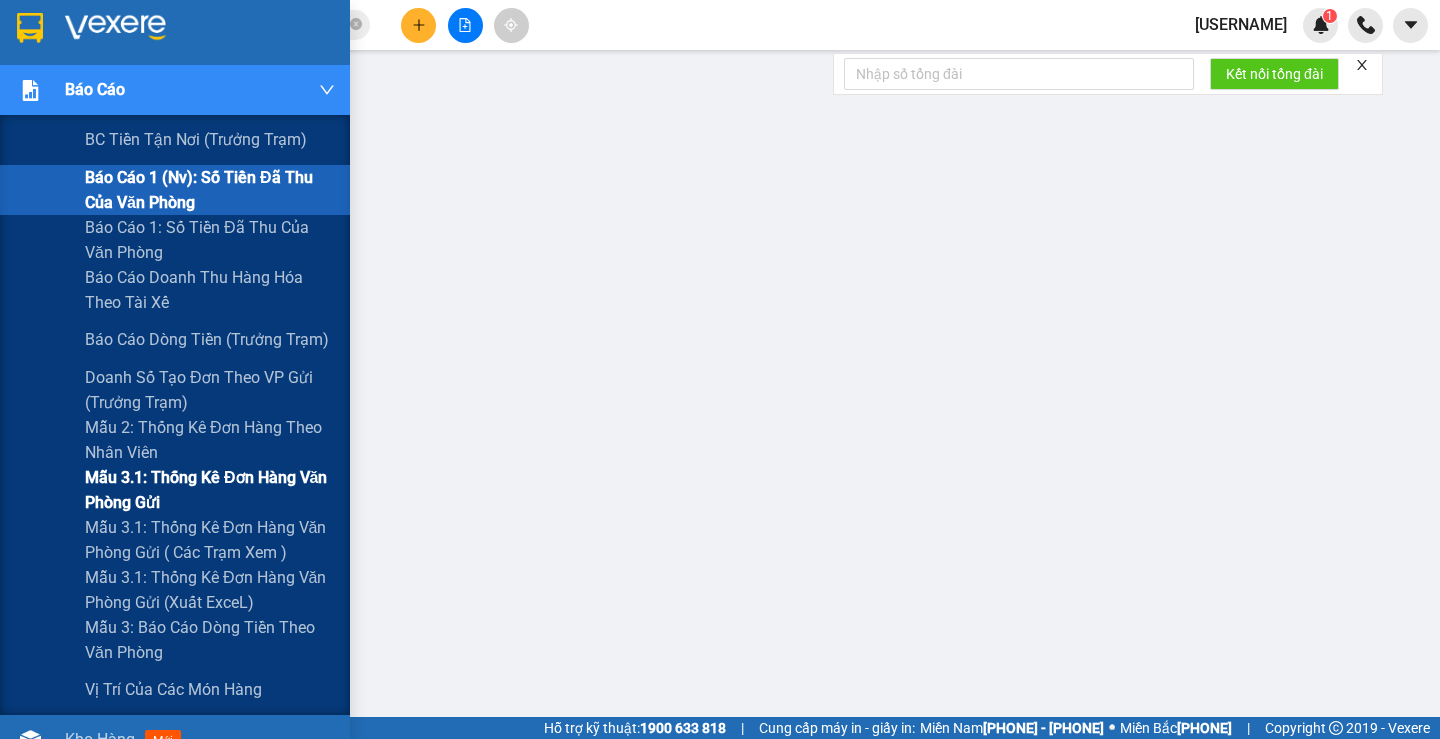 click on "Mẫu 3.1: Thống kê đơn hàng văn phòng gửi" at bounding box center (196, 139) 